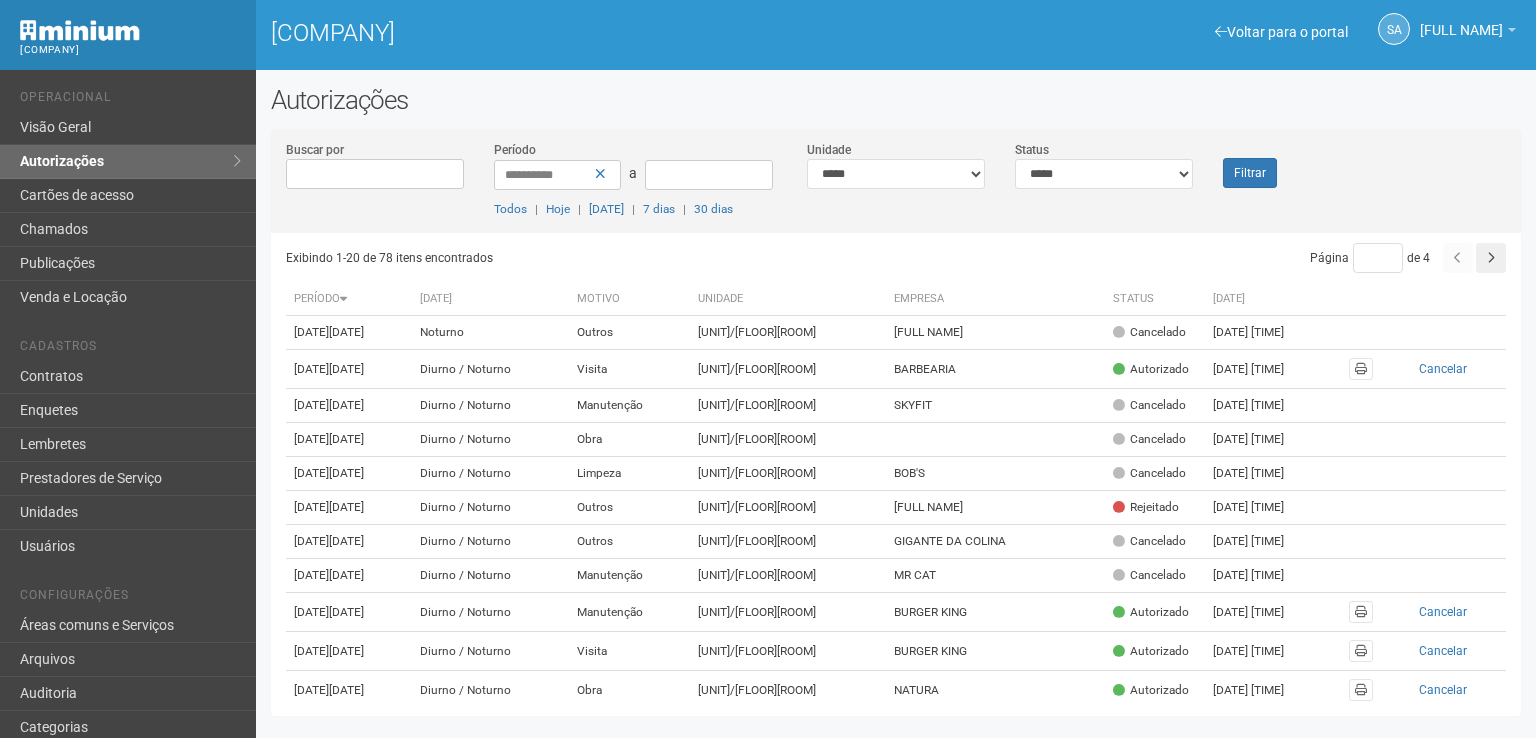 scroll, scrollTop: 0, scrollLeft: 0, axis: both 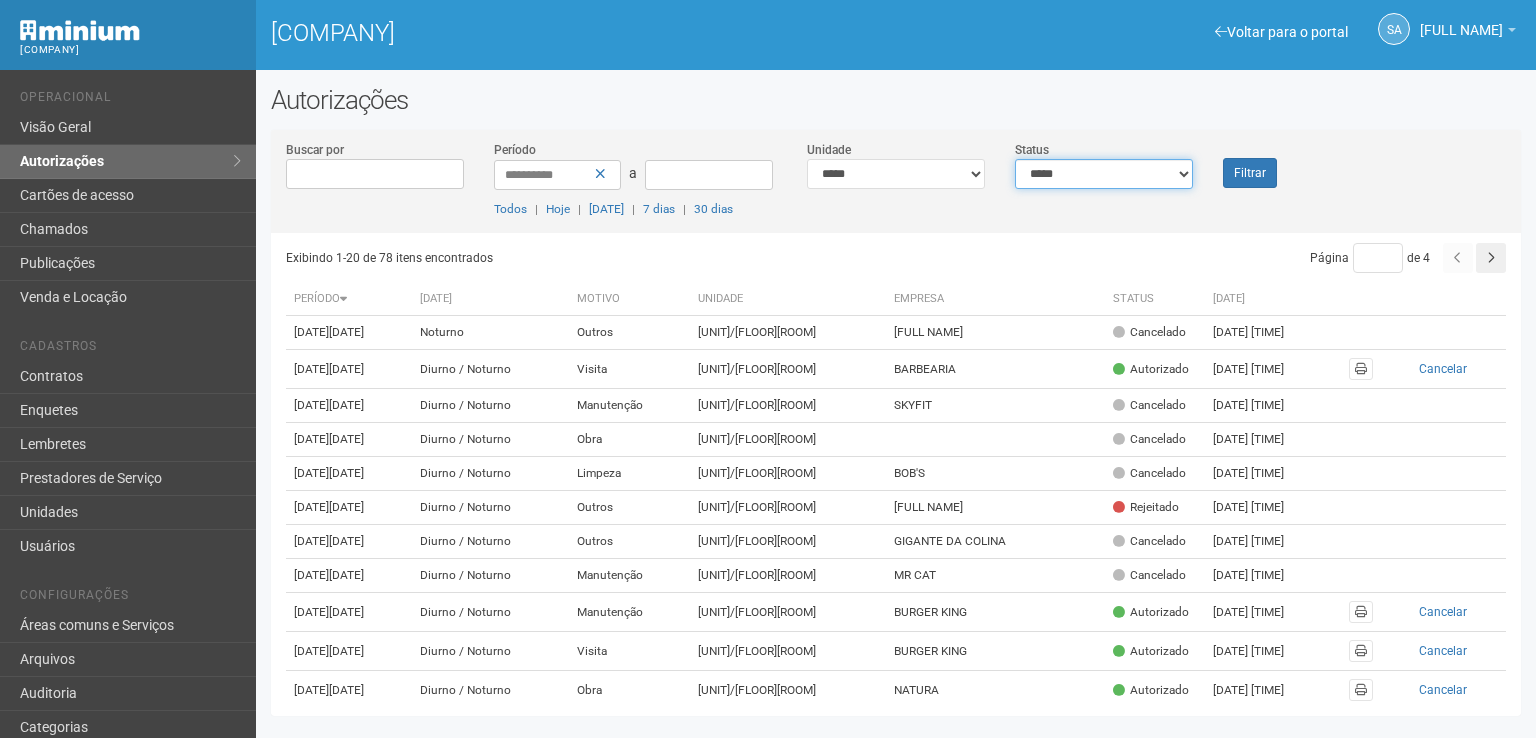 click on "**********" at bounding box center (1104, 174) 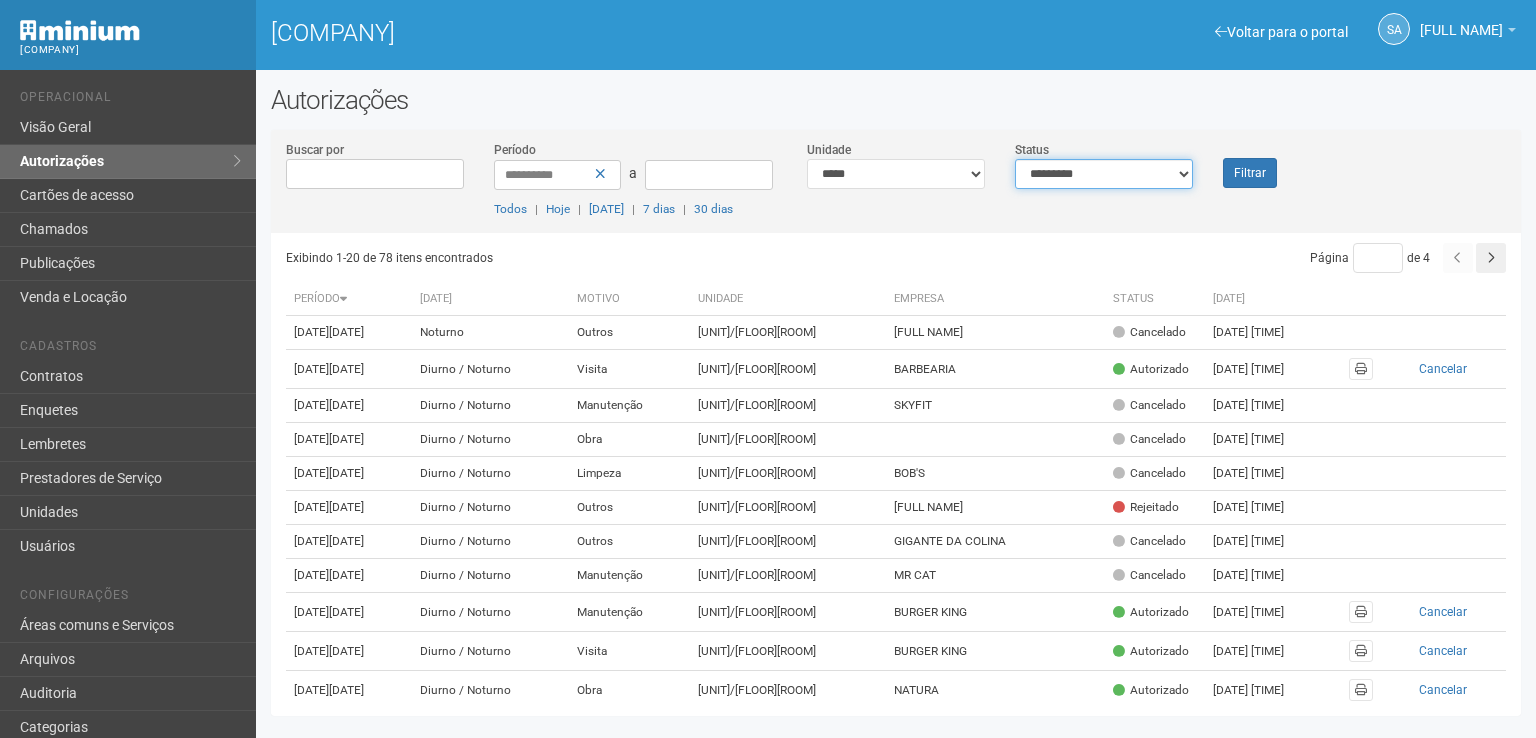 click on "**********" at bounding box center [1104, 174] 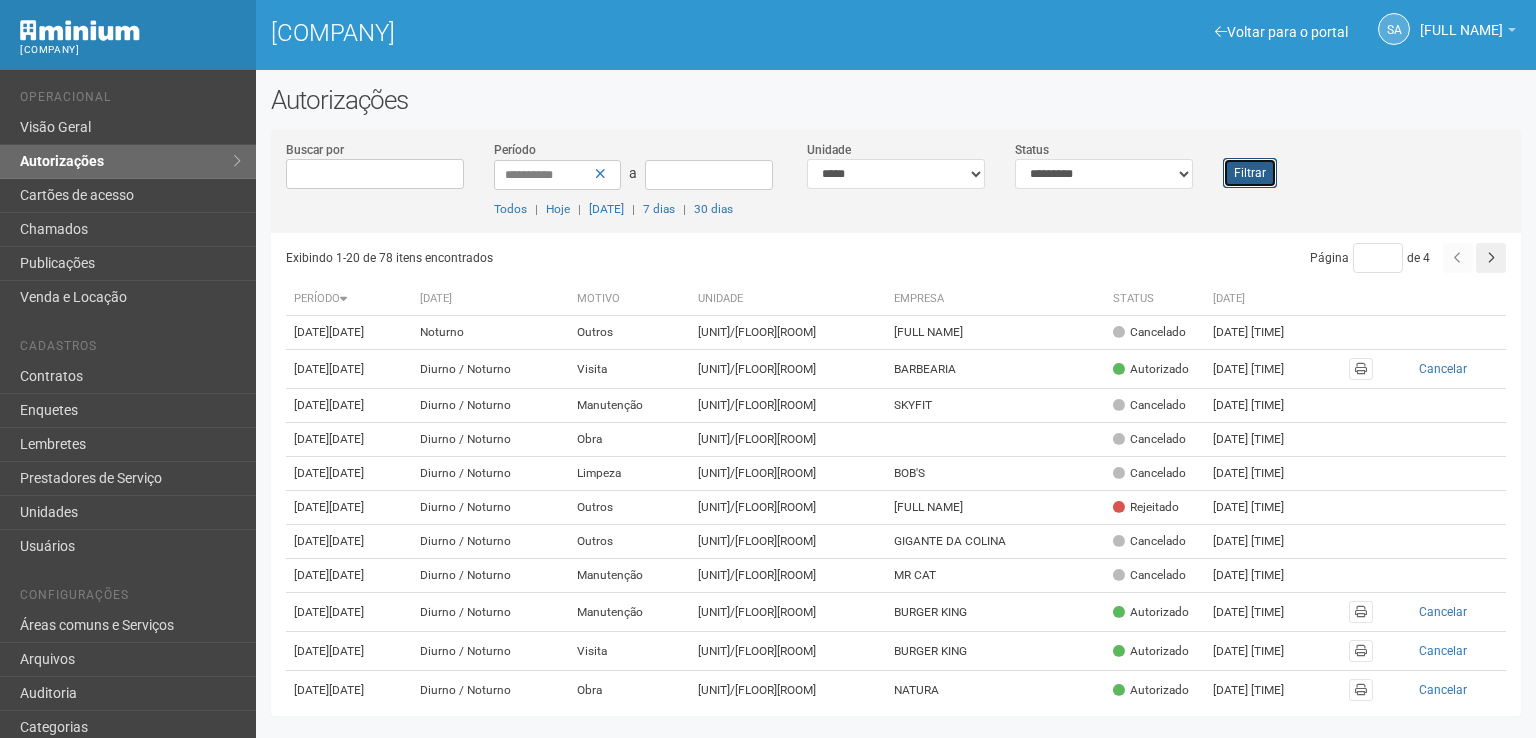 click on "Filtrar" at bounding box center (1250, 173) 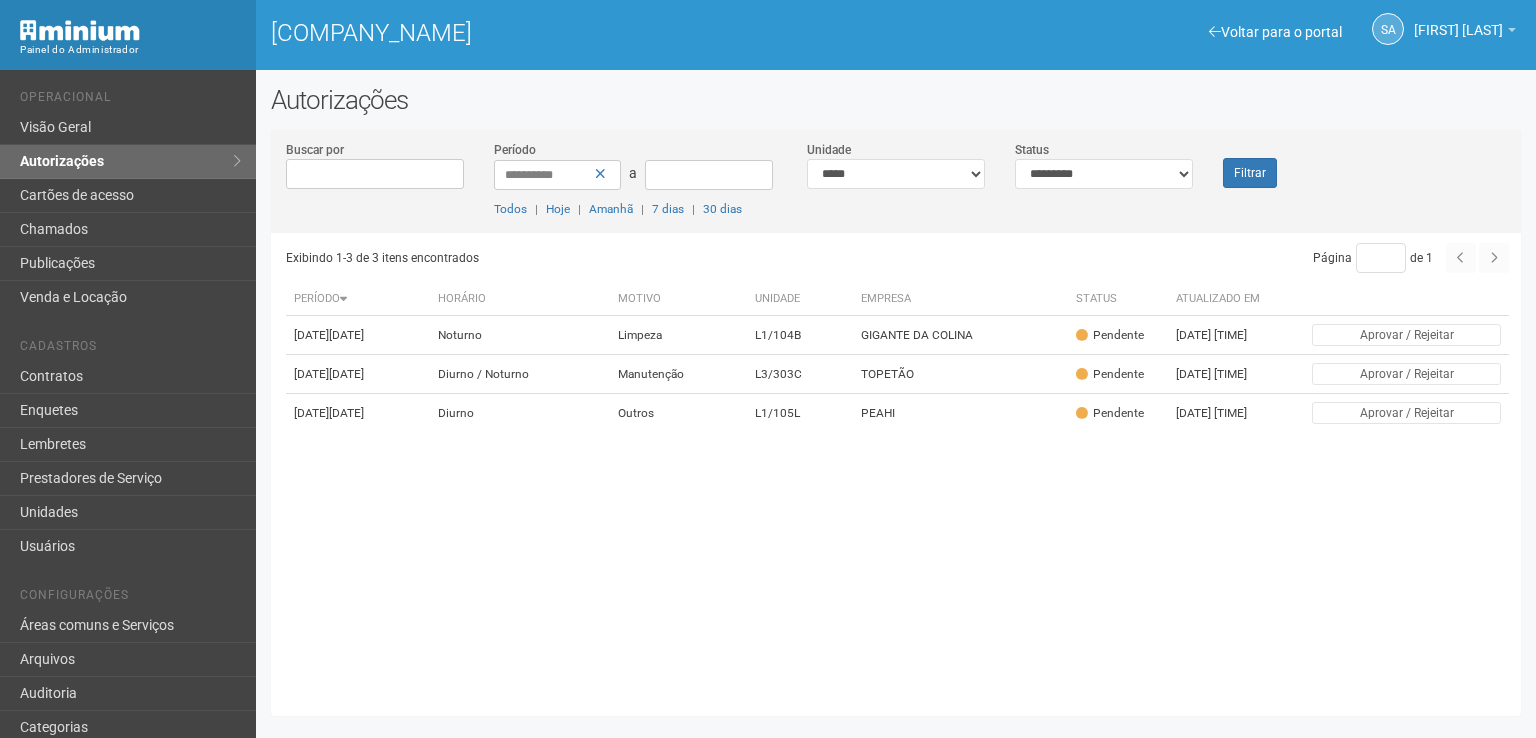 scroll, scrollTop: 0, scrollLeft: 0, axis: both 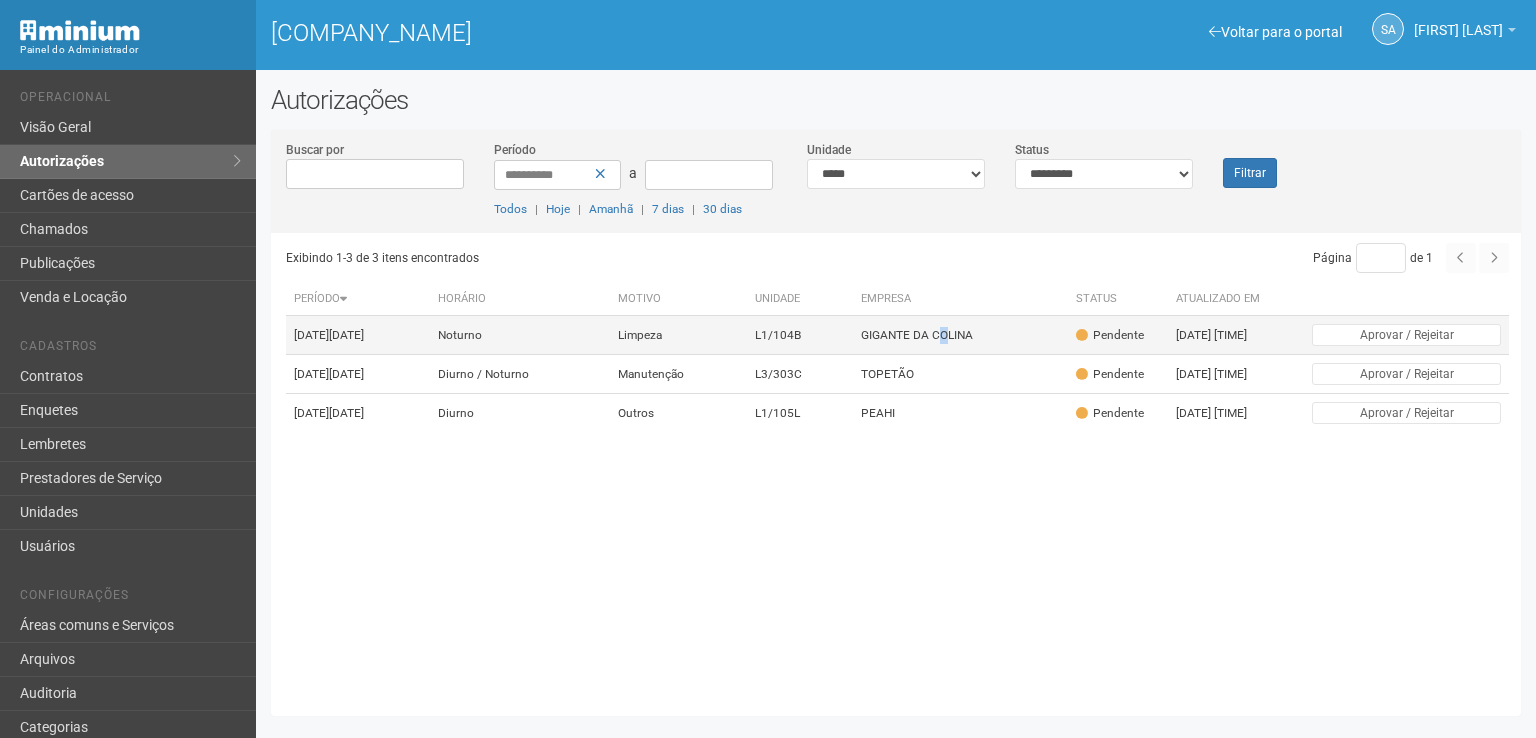 click on "GIGANTE DA COLINA" at bounding box center (960, 335) 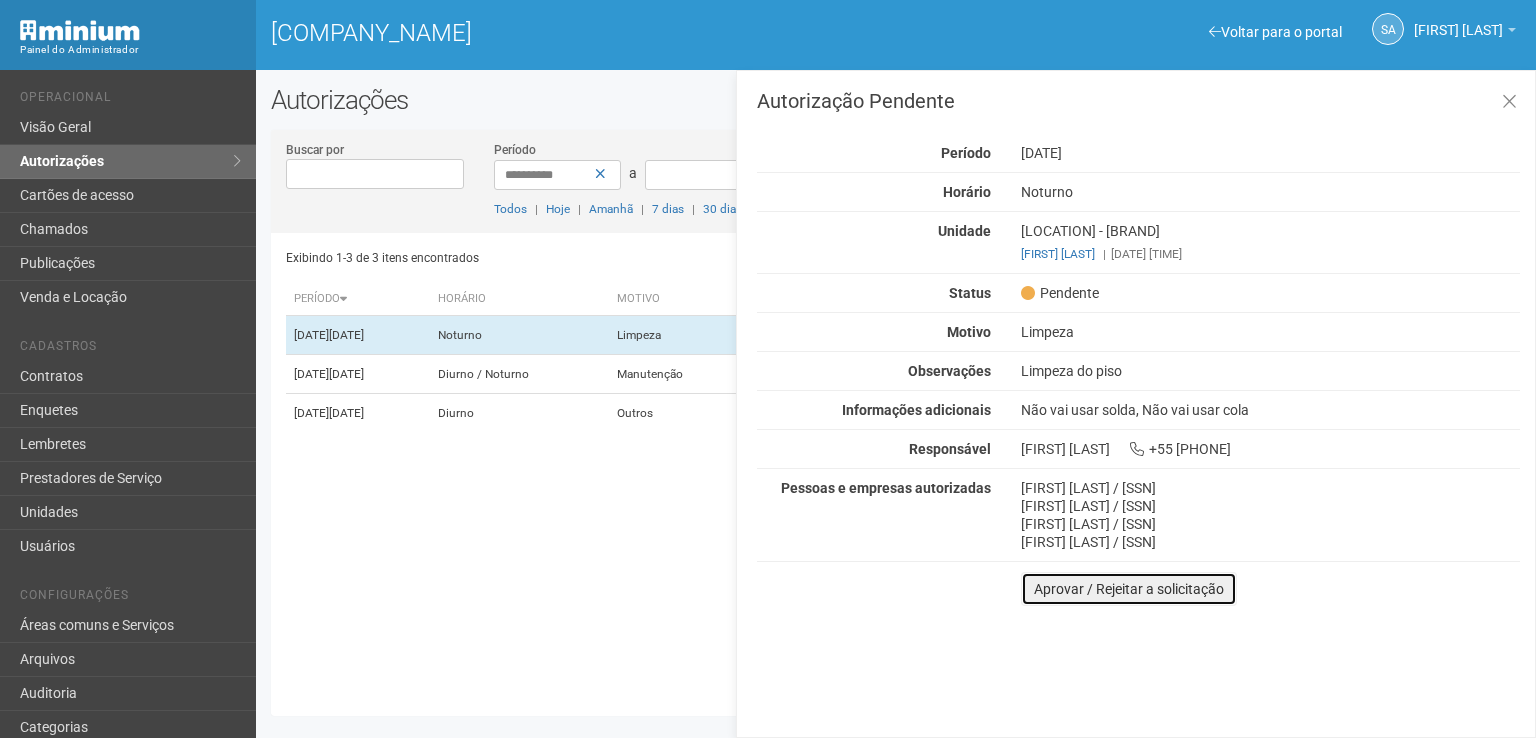 click on "Aprovar / Rejeitar a solicitação" at bounding box center (1129, 589) 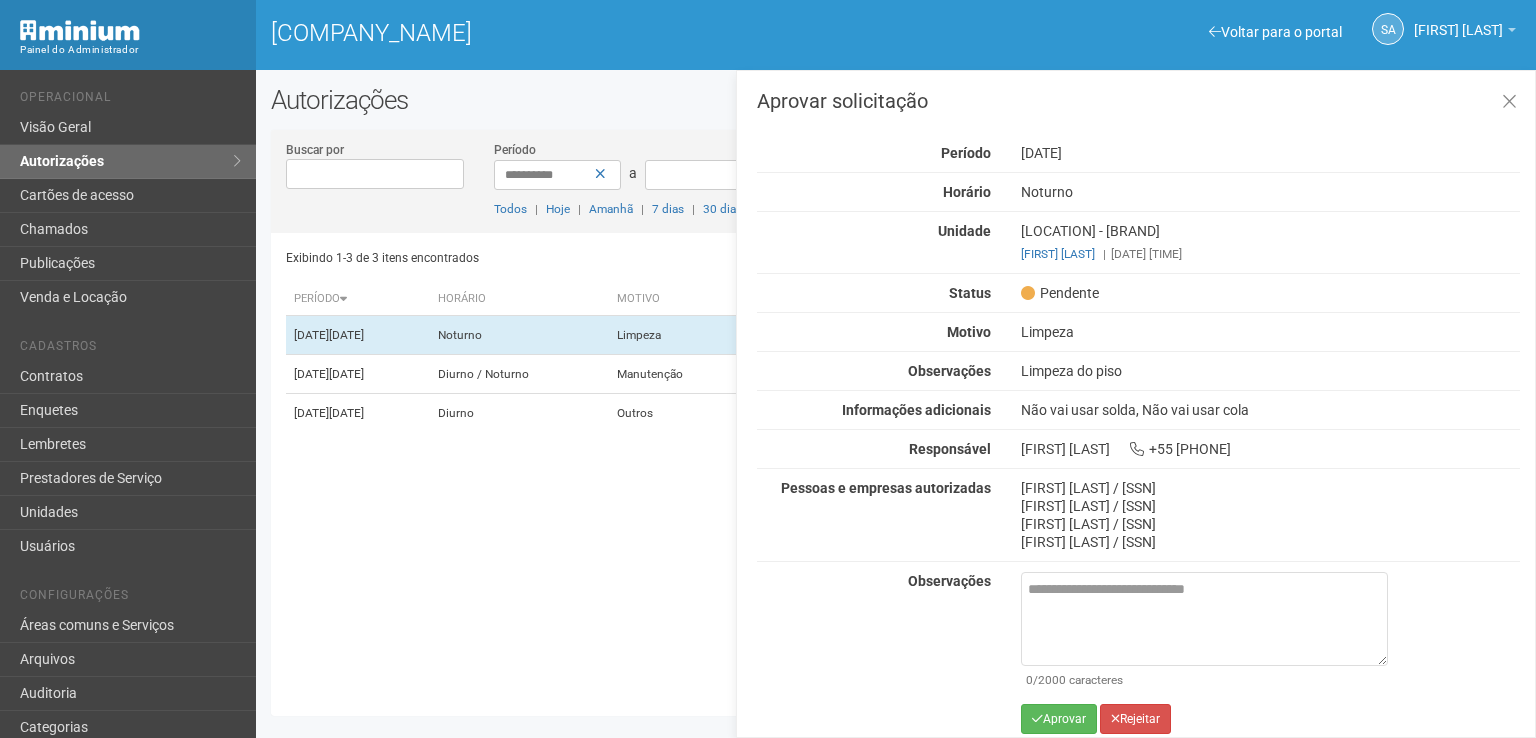 scroll, scrollTop: 8, scrollLeft: 0, axis: vertical 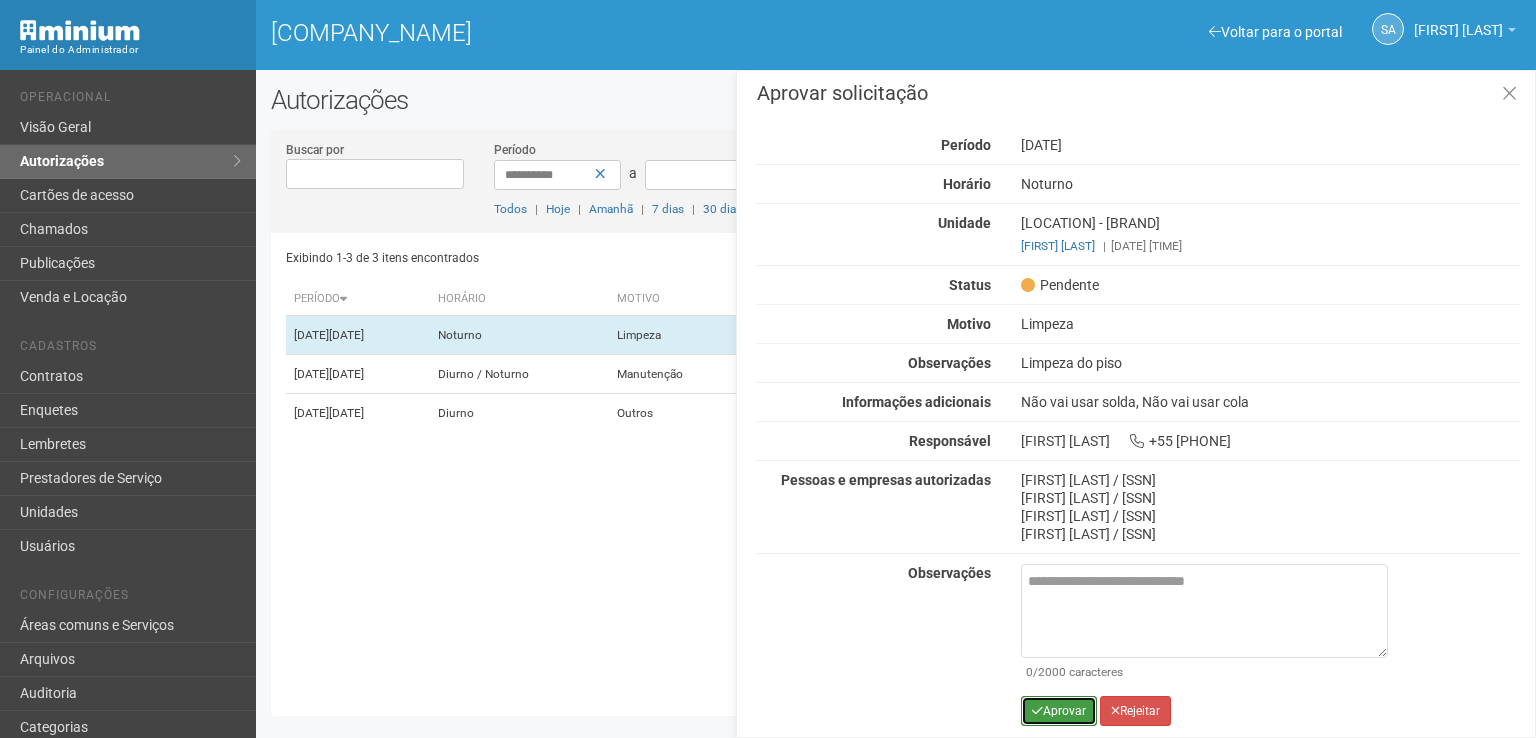 click on "Aprovar" at bounding box center [1059, 711] 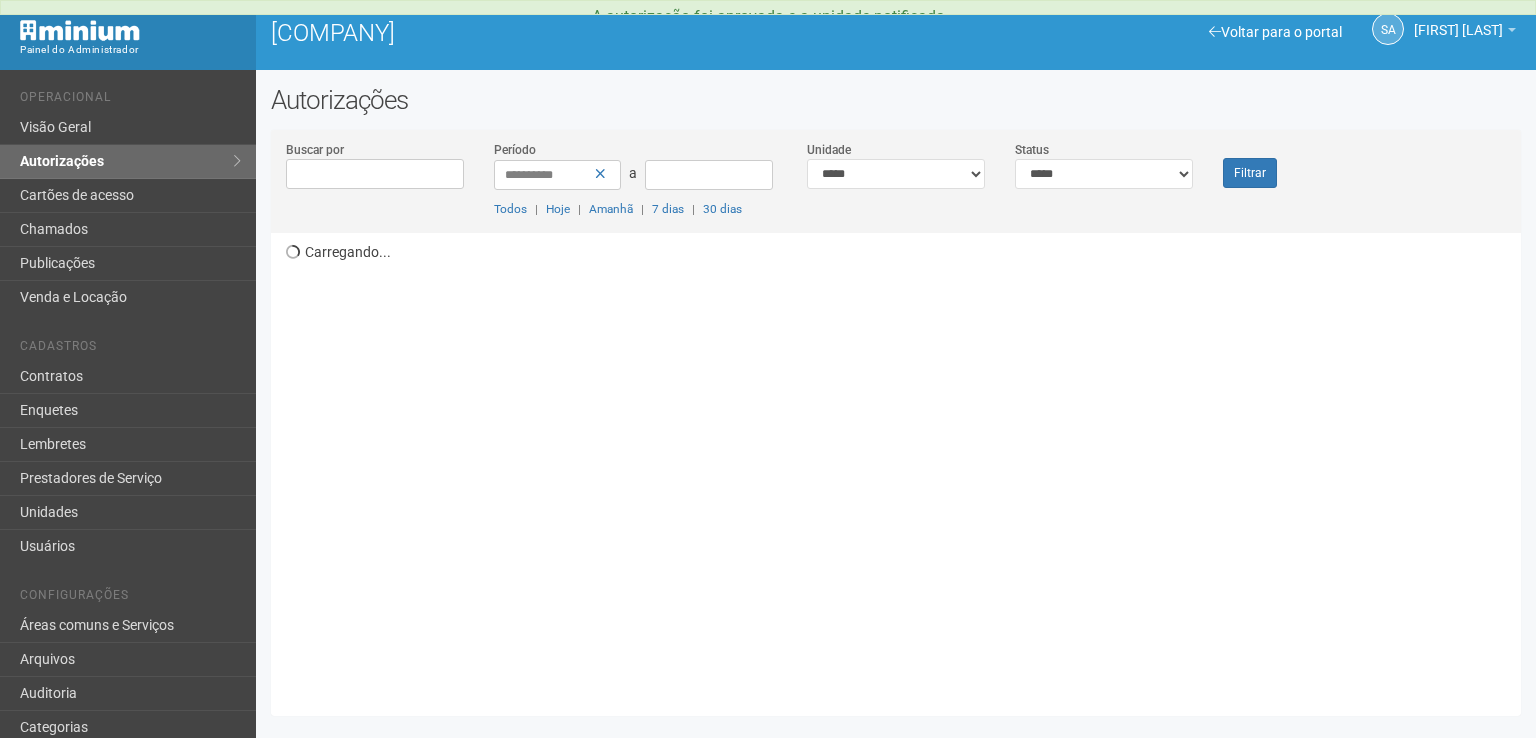 scroll, scrollTop: 0, scrollLeft: 0, axis: both 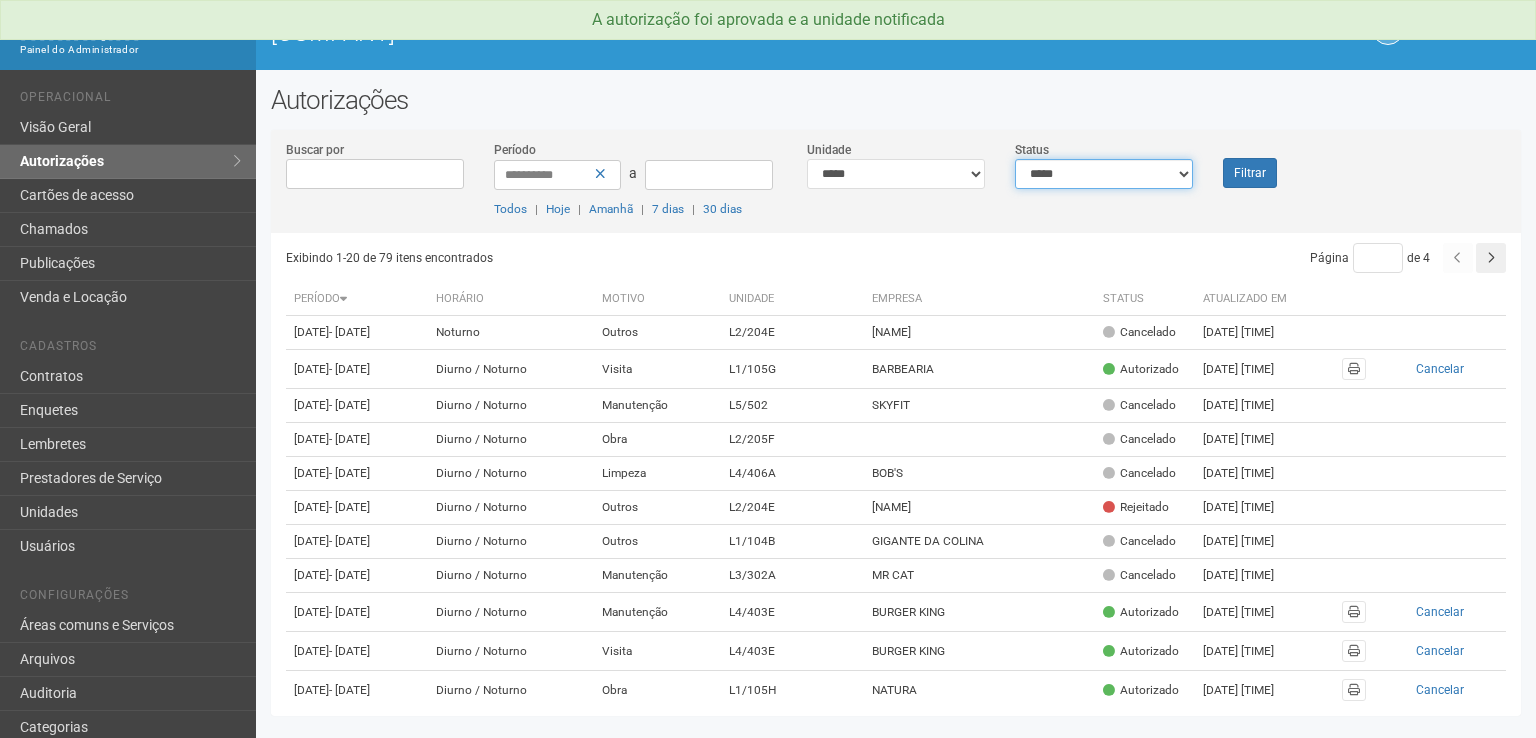click on "**********" at bounding box center (1104, 174) 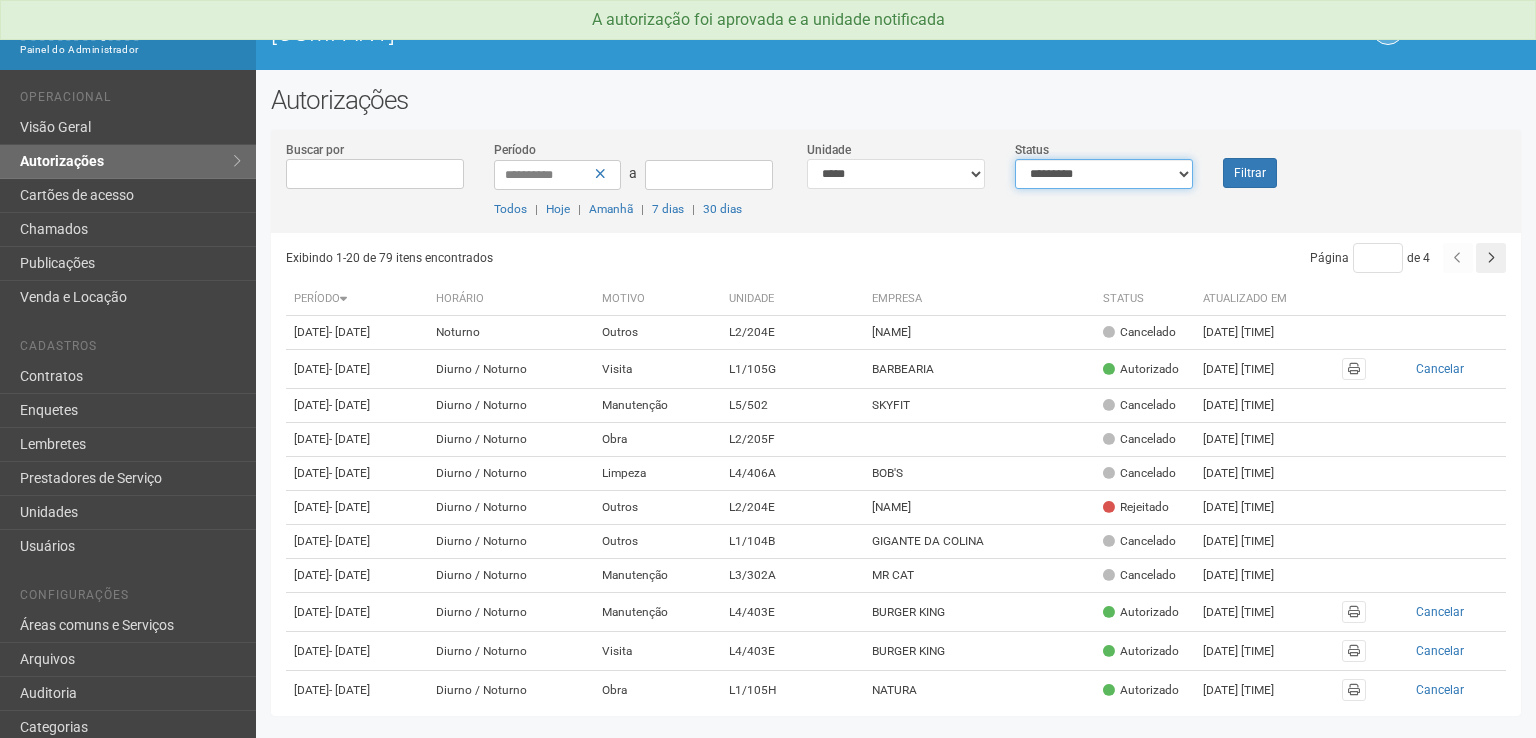 click on "**********" at bounding box center (1104, 174) 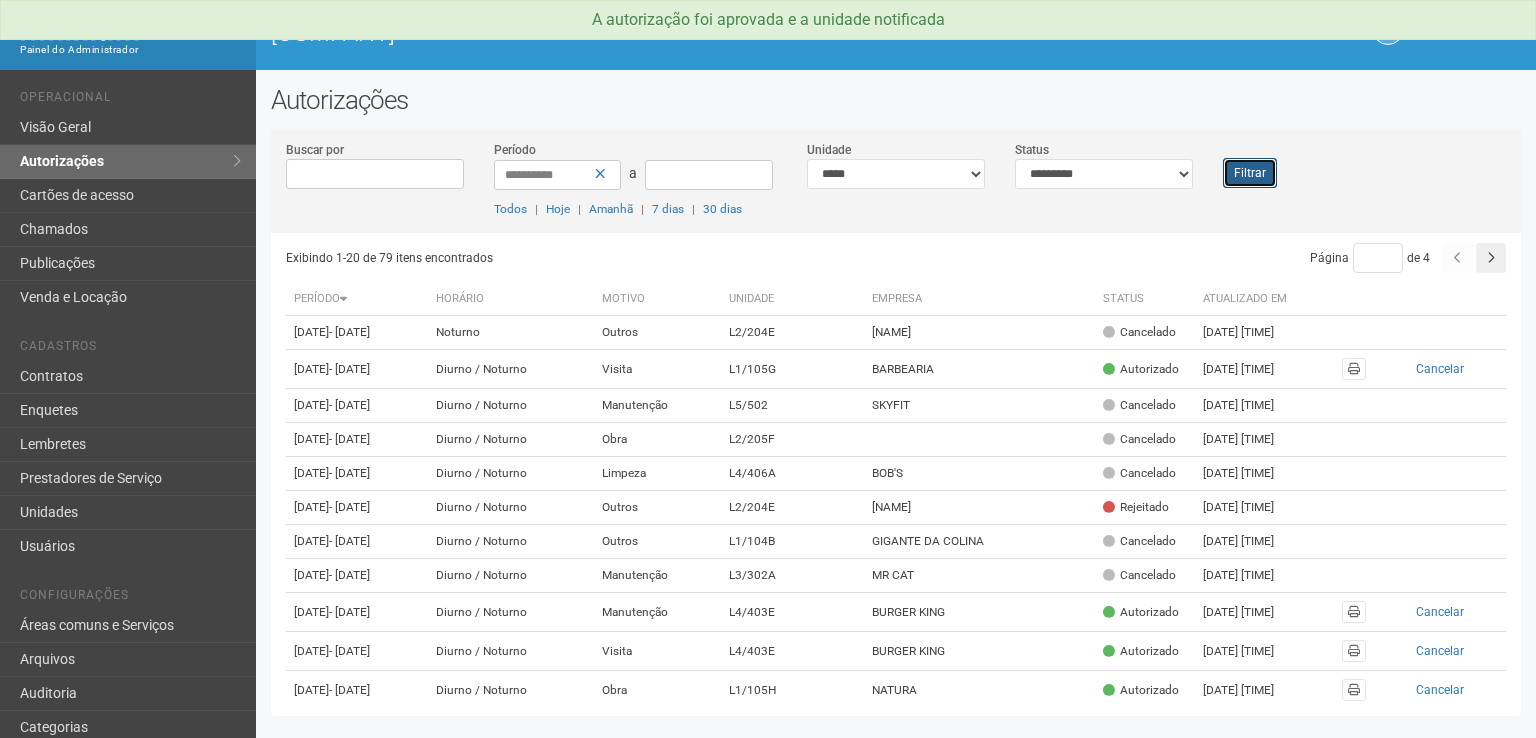 click on "Filtrar" at bounding box center [1250, 173] 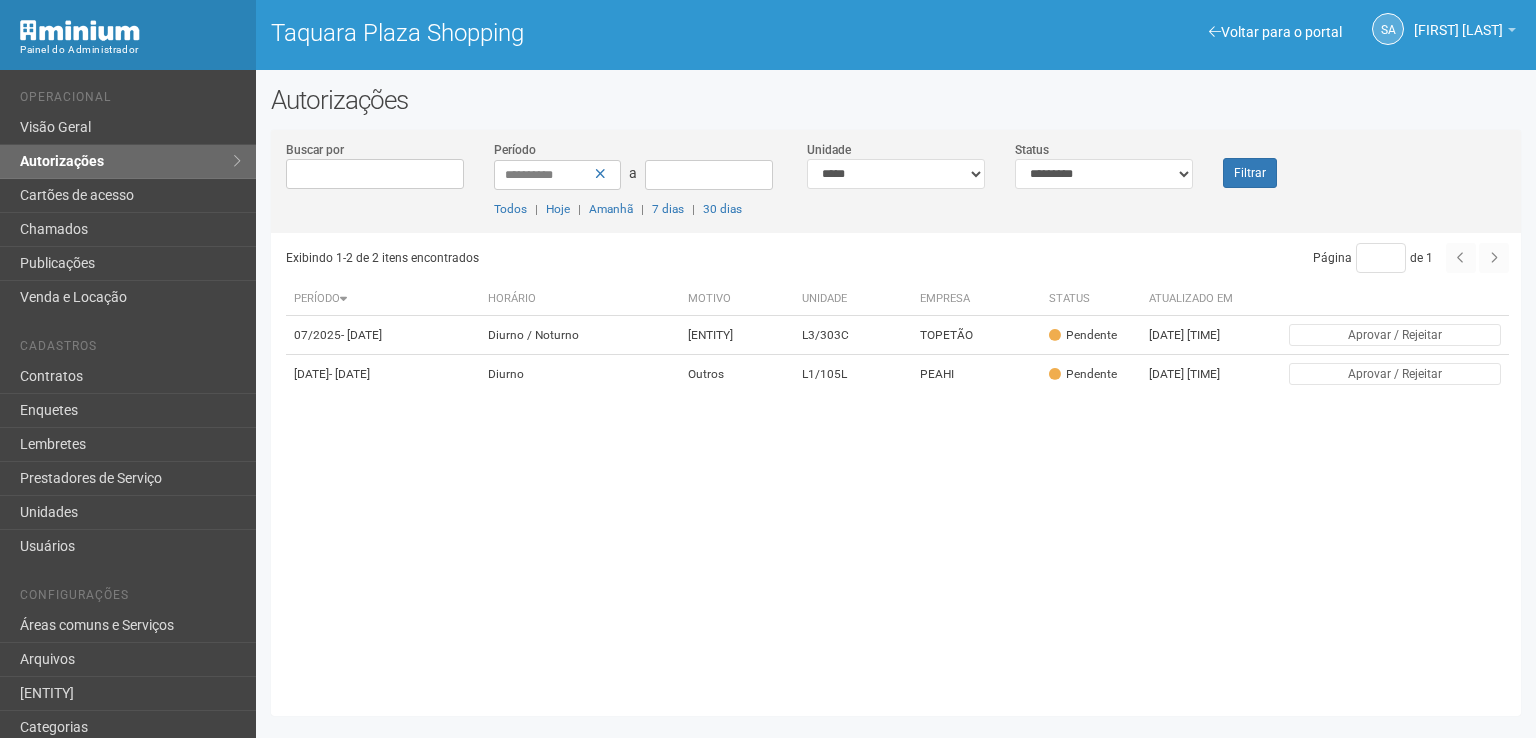 scroll, scrollTop: 0, scrollLeft: 0, axis: both 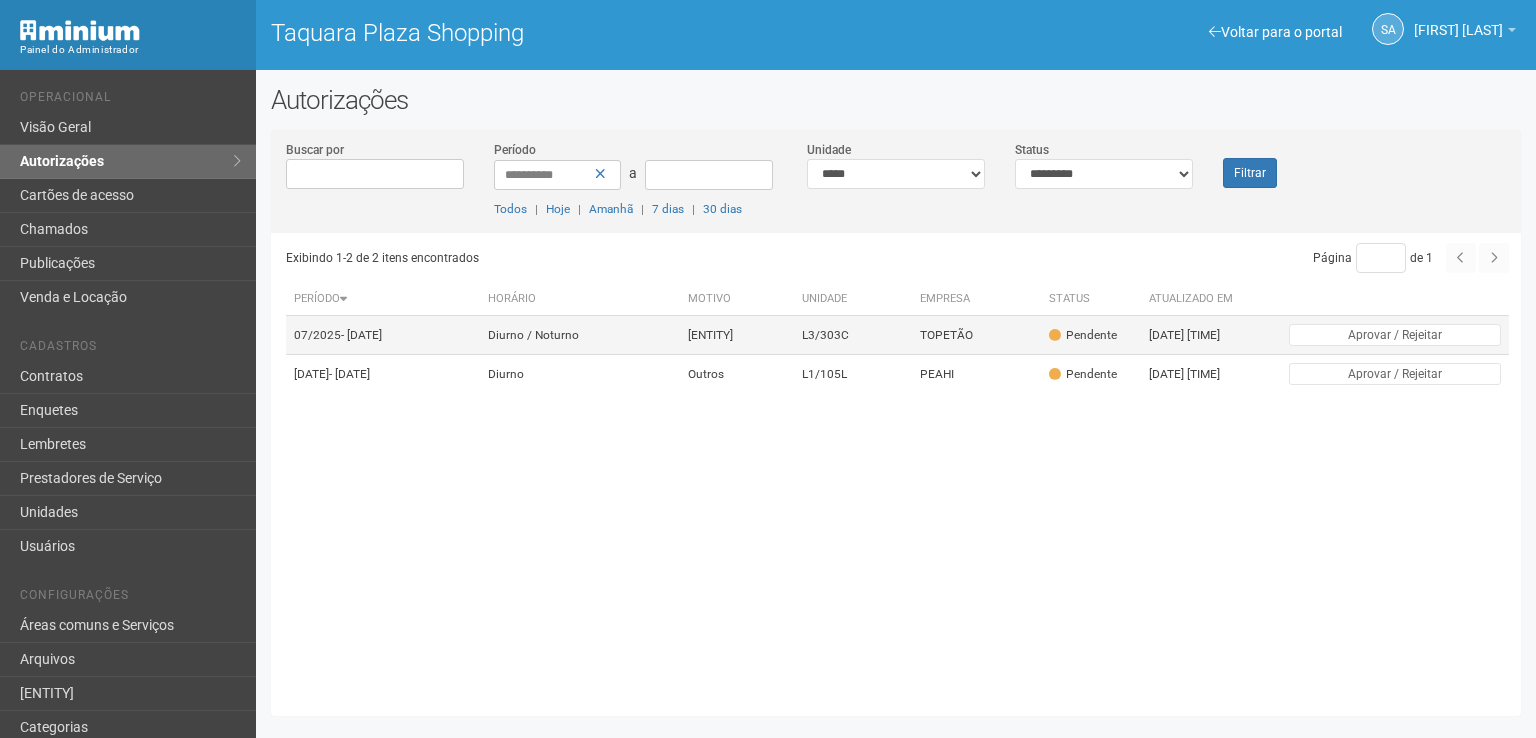 click on "TOPETÃO" at bounding box center [976, 335] 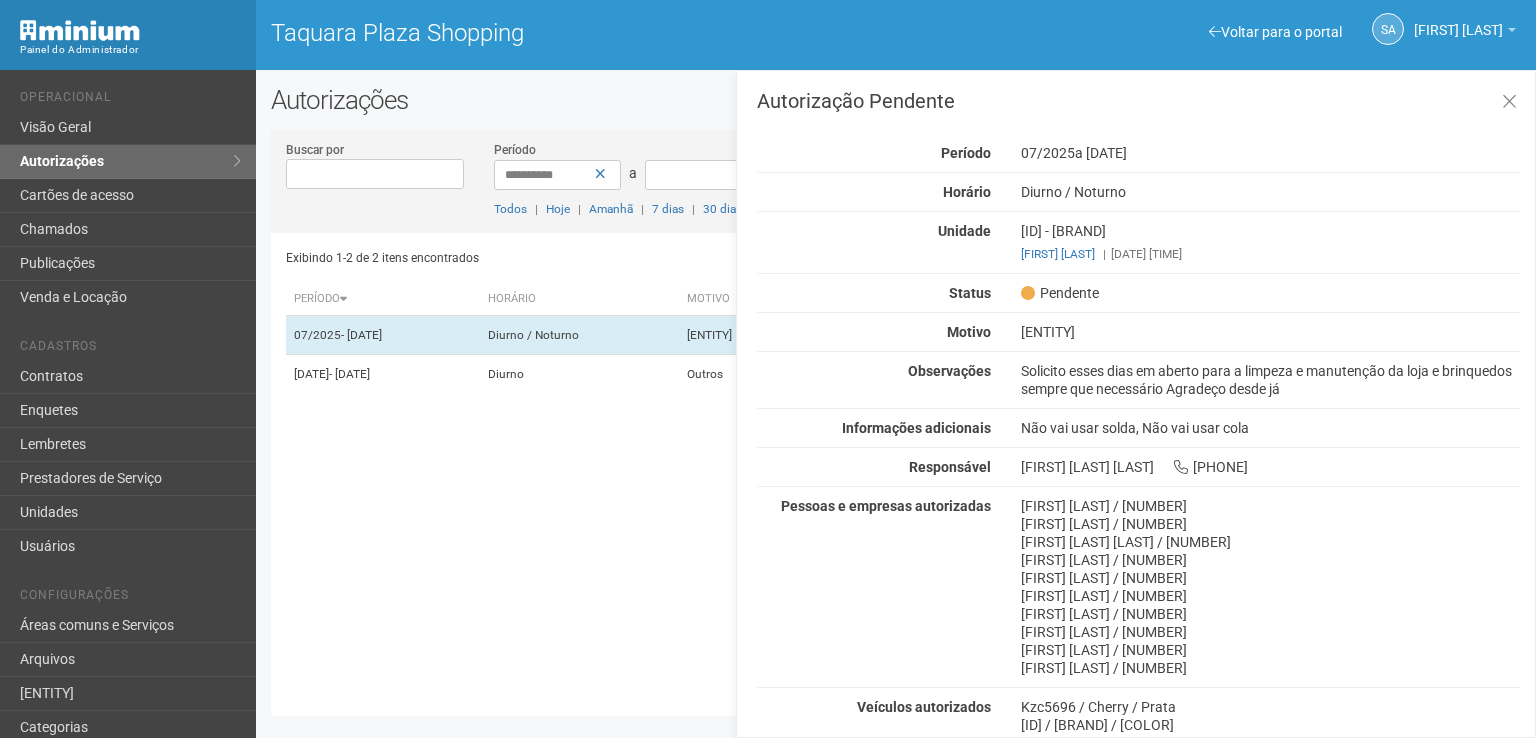 scroll, scrollTop: 85, scrollLeft: 0, axis: vertical 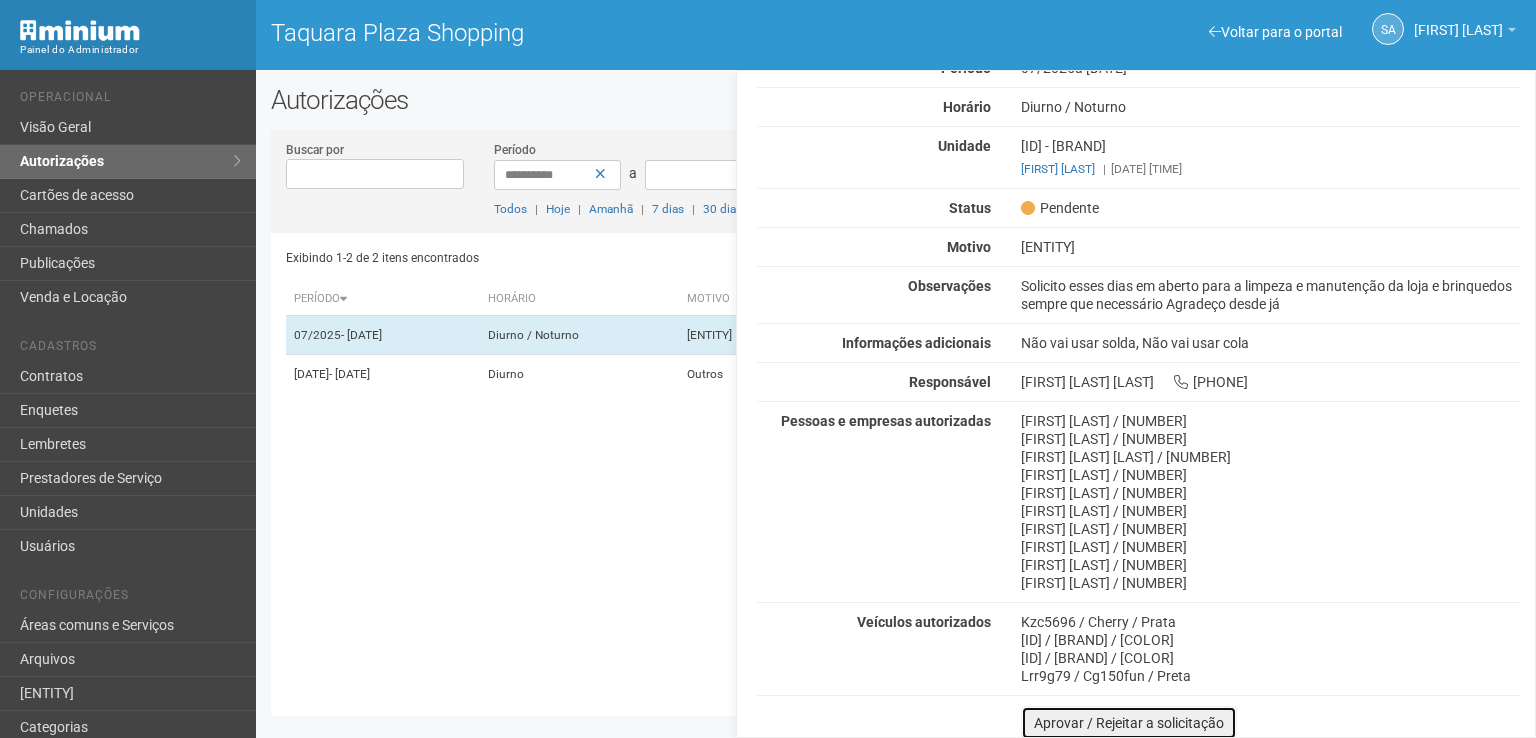 click on "Aprovar / Rejeitar a solicitação" at bounding box center (1129, 723) 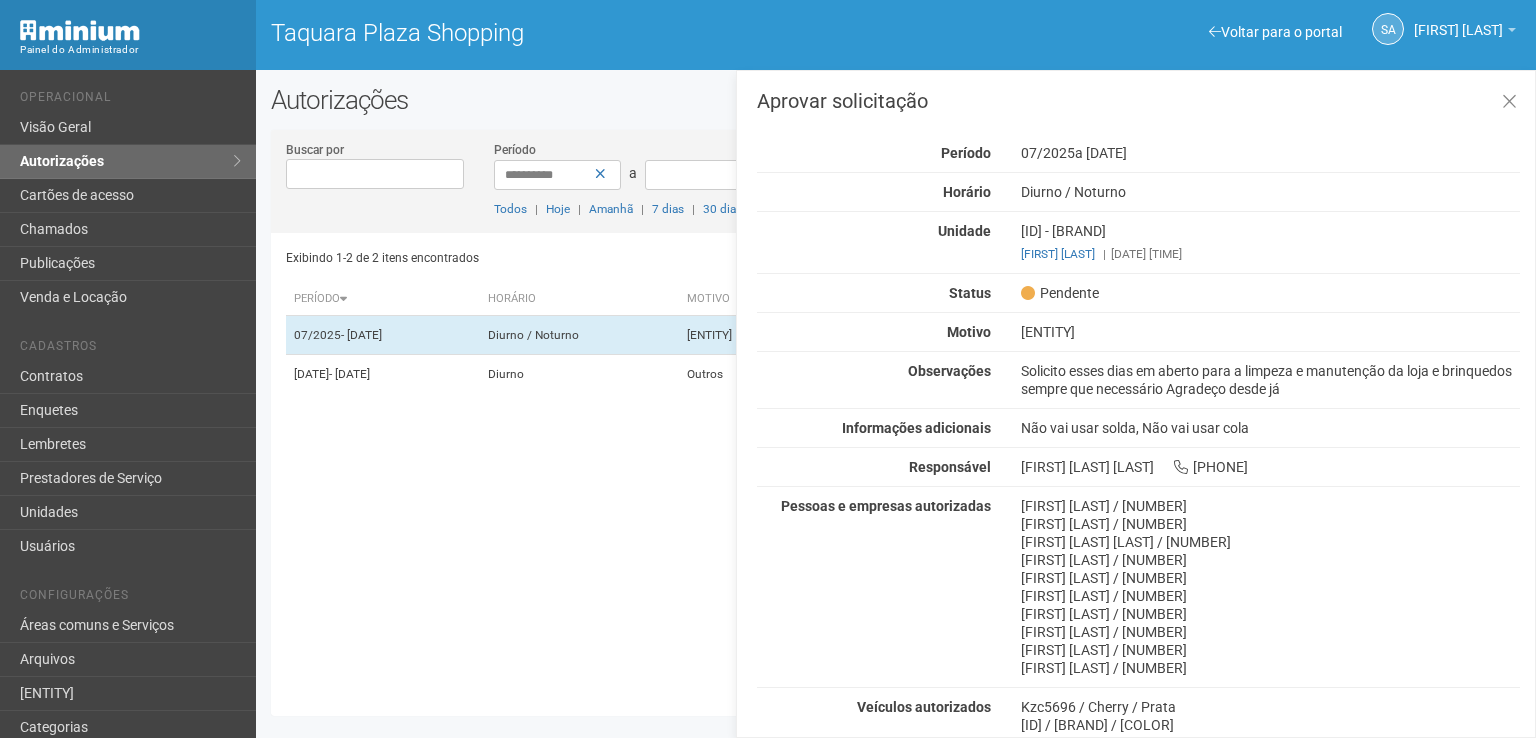 scroll, scrollTop: 228, scrollLeft: 0, axis: vertical 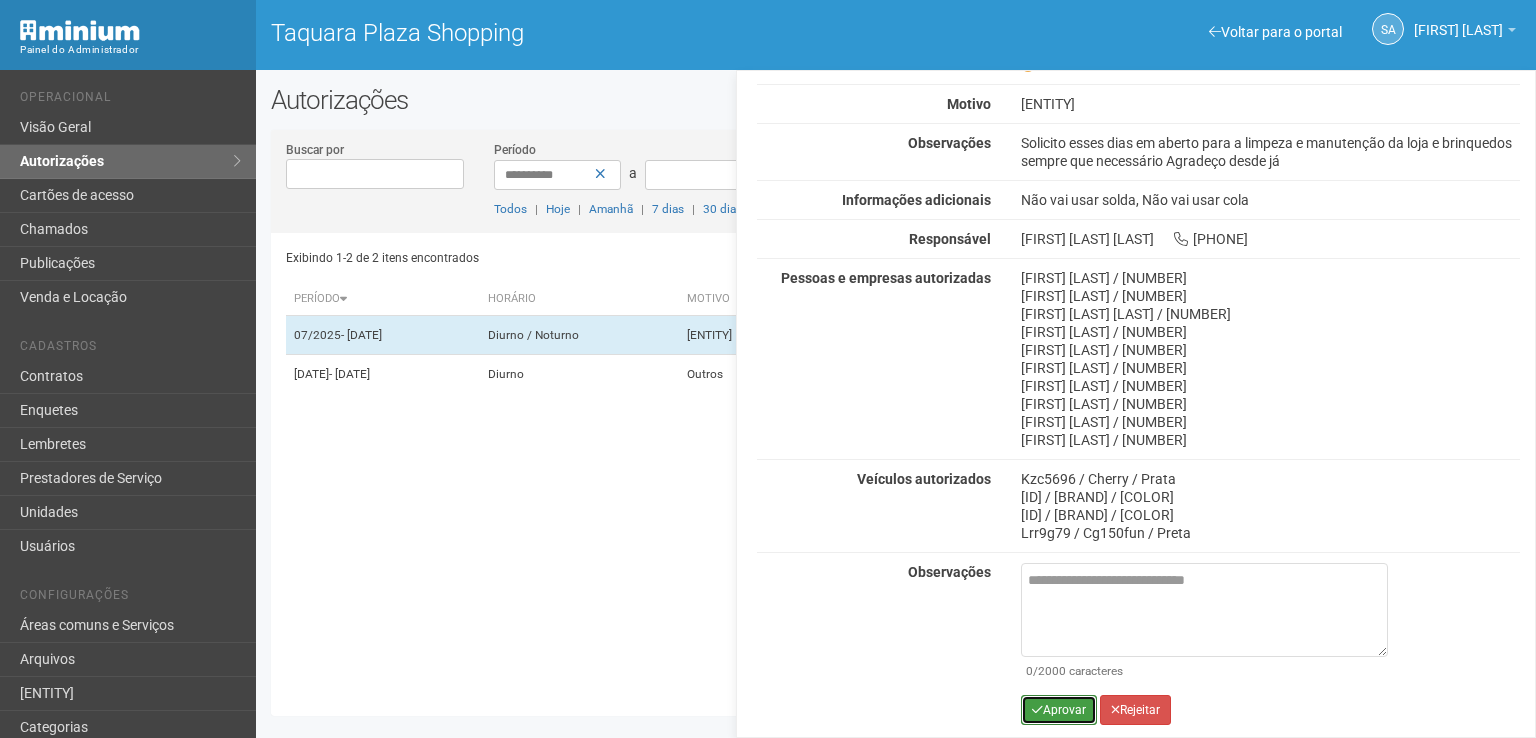 click on "Aprovar" at bounding box center [1059, 710] 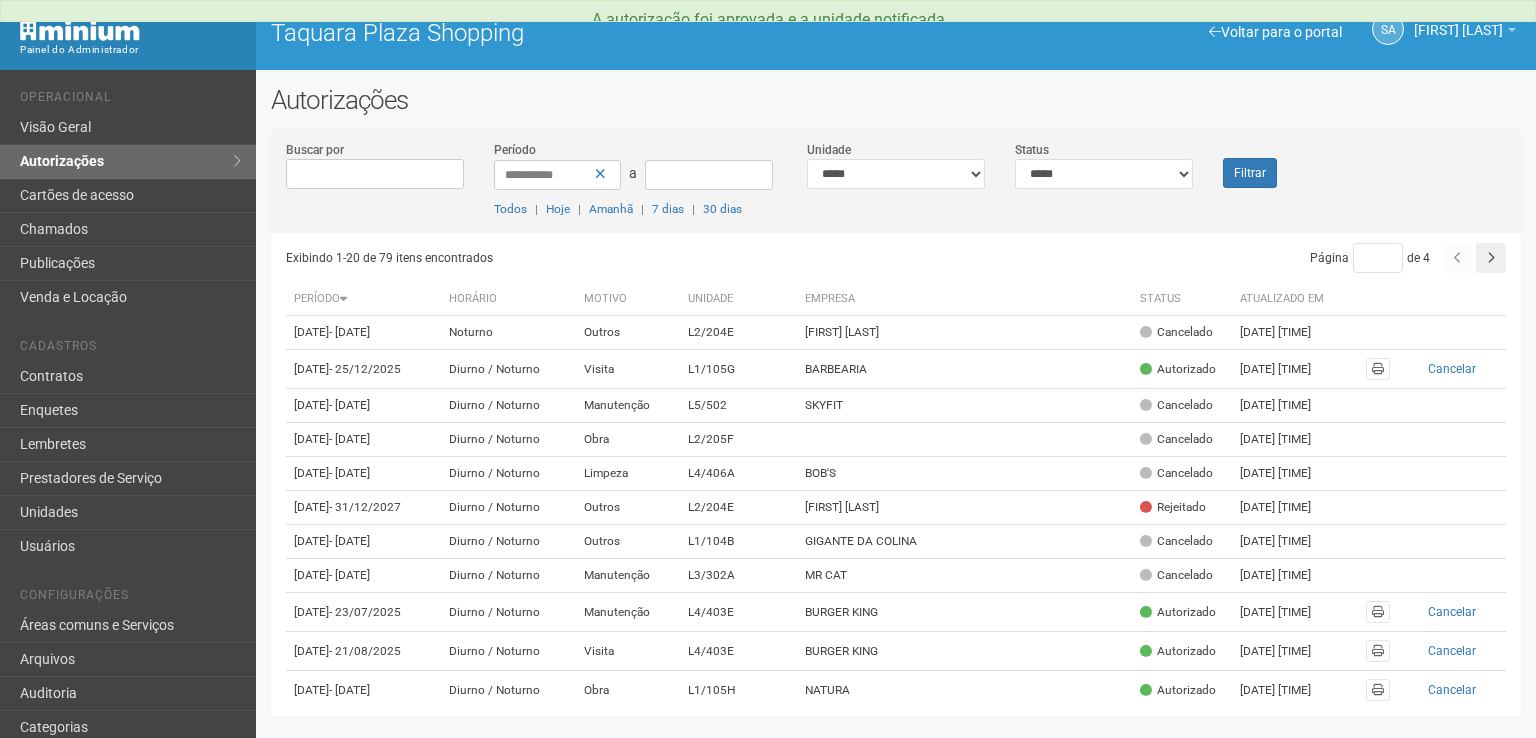 scroll, scrollTop: 0, scrollLeft: 0, axis: both 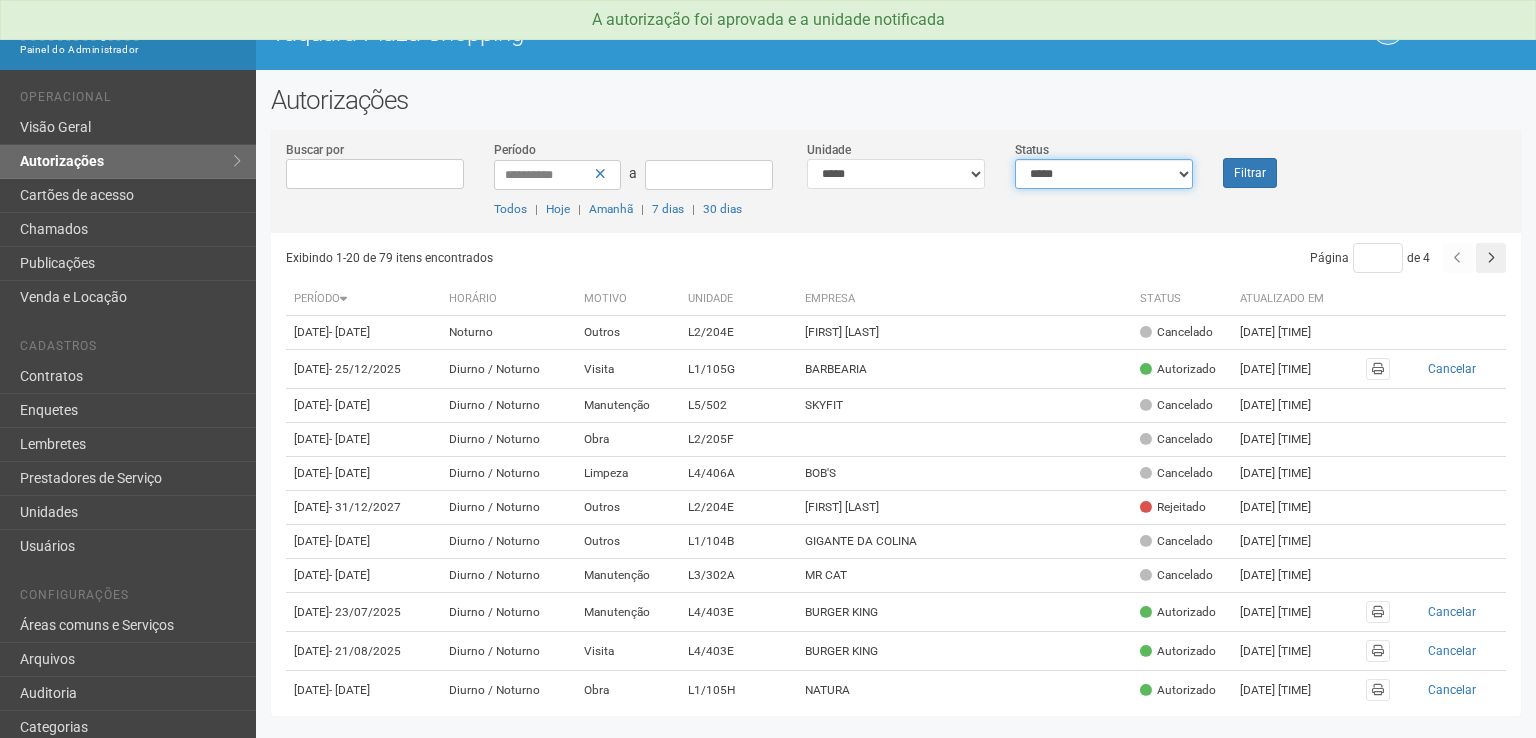 click on "**********" at bounding box center (1104, 174) 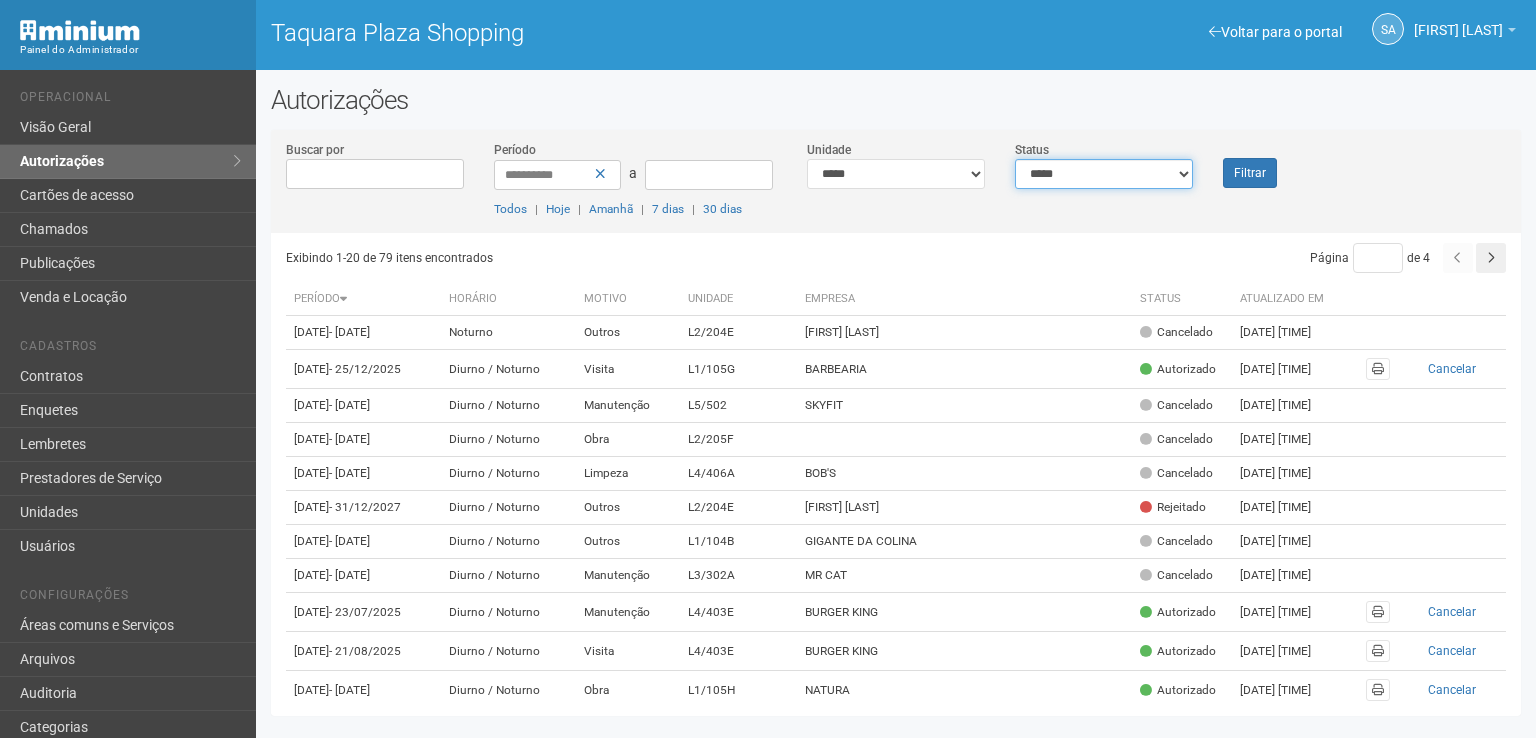 select on "*" 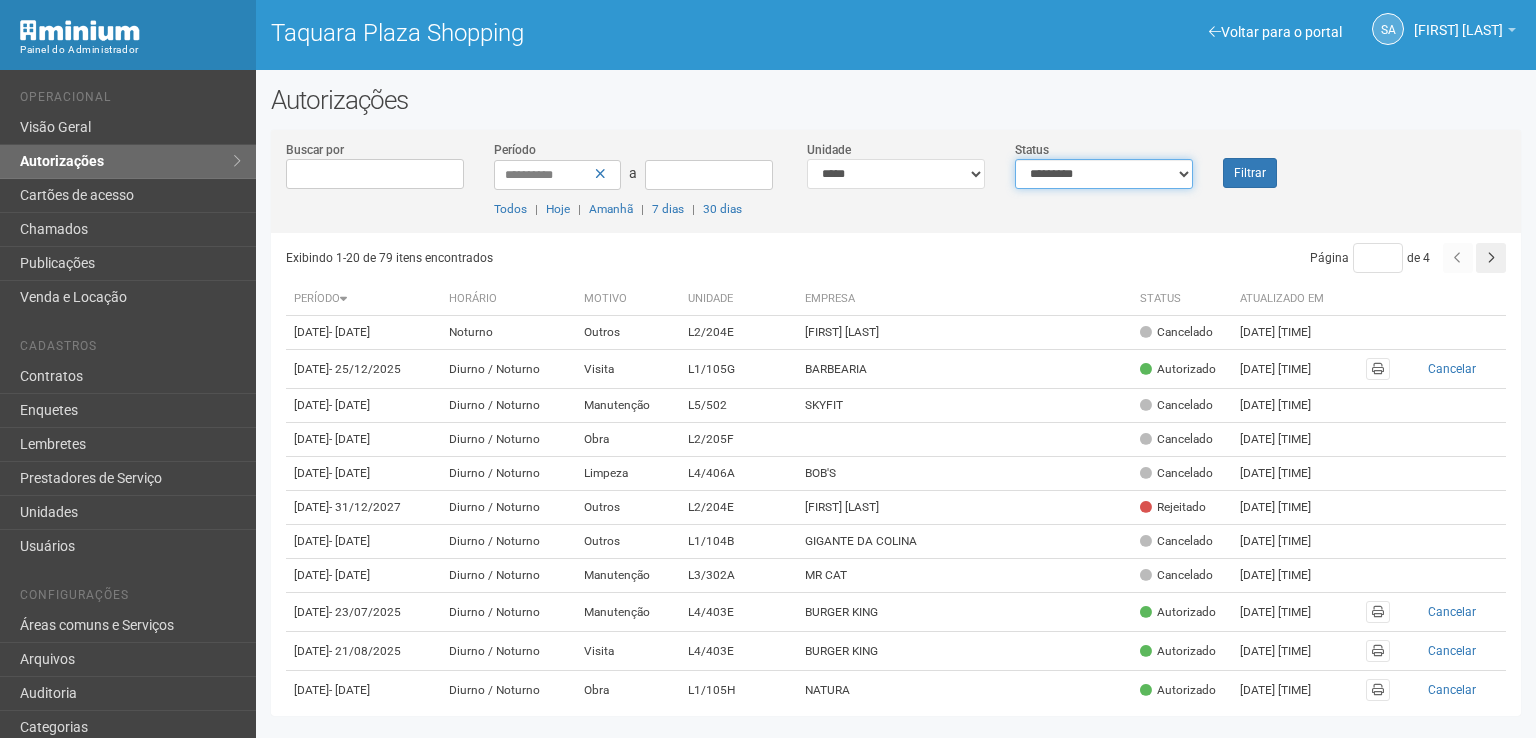click on "**********" at bounding box center [1104, 174] 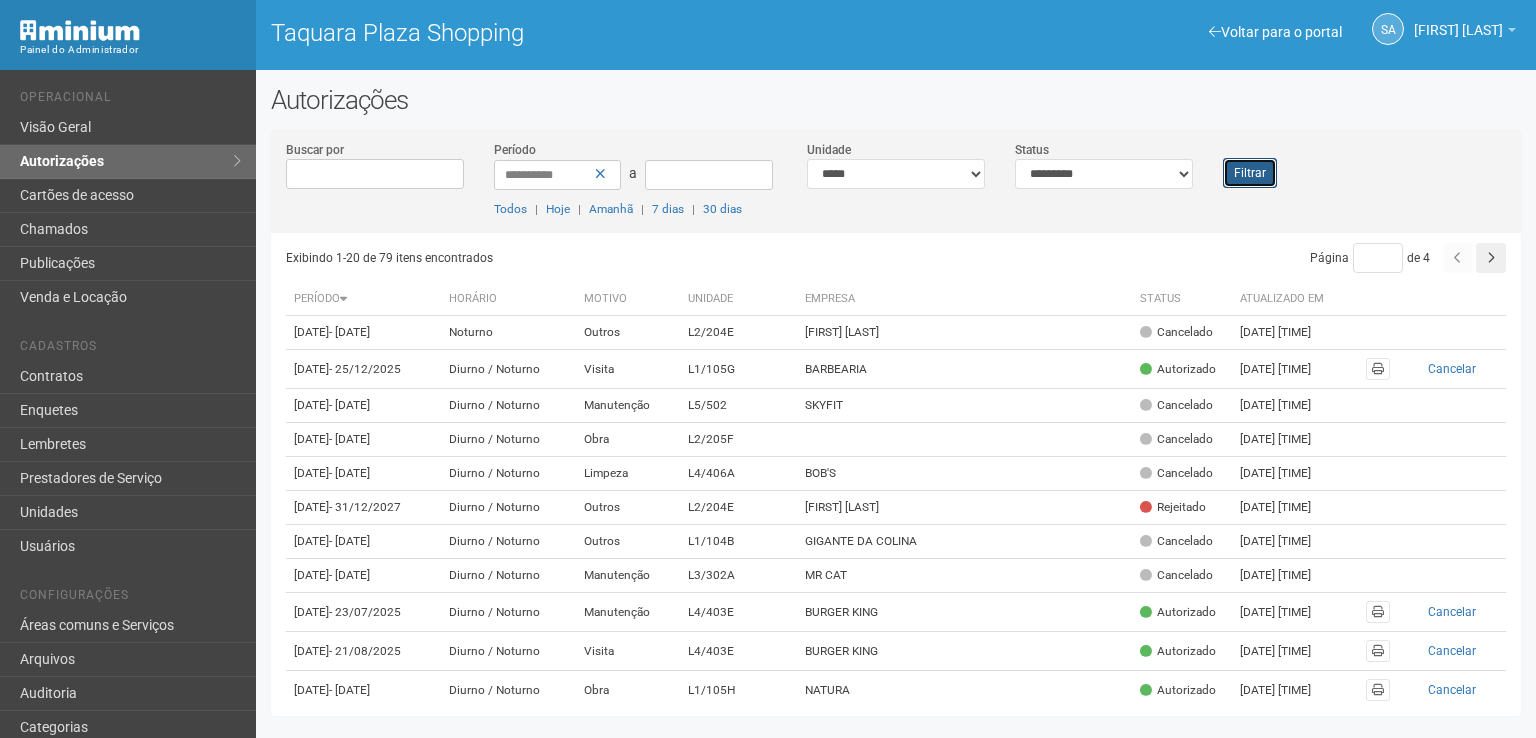 click on "Filtrar" at bounding box center (1250, 173) 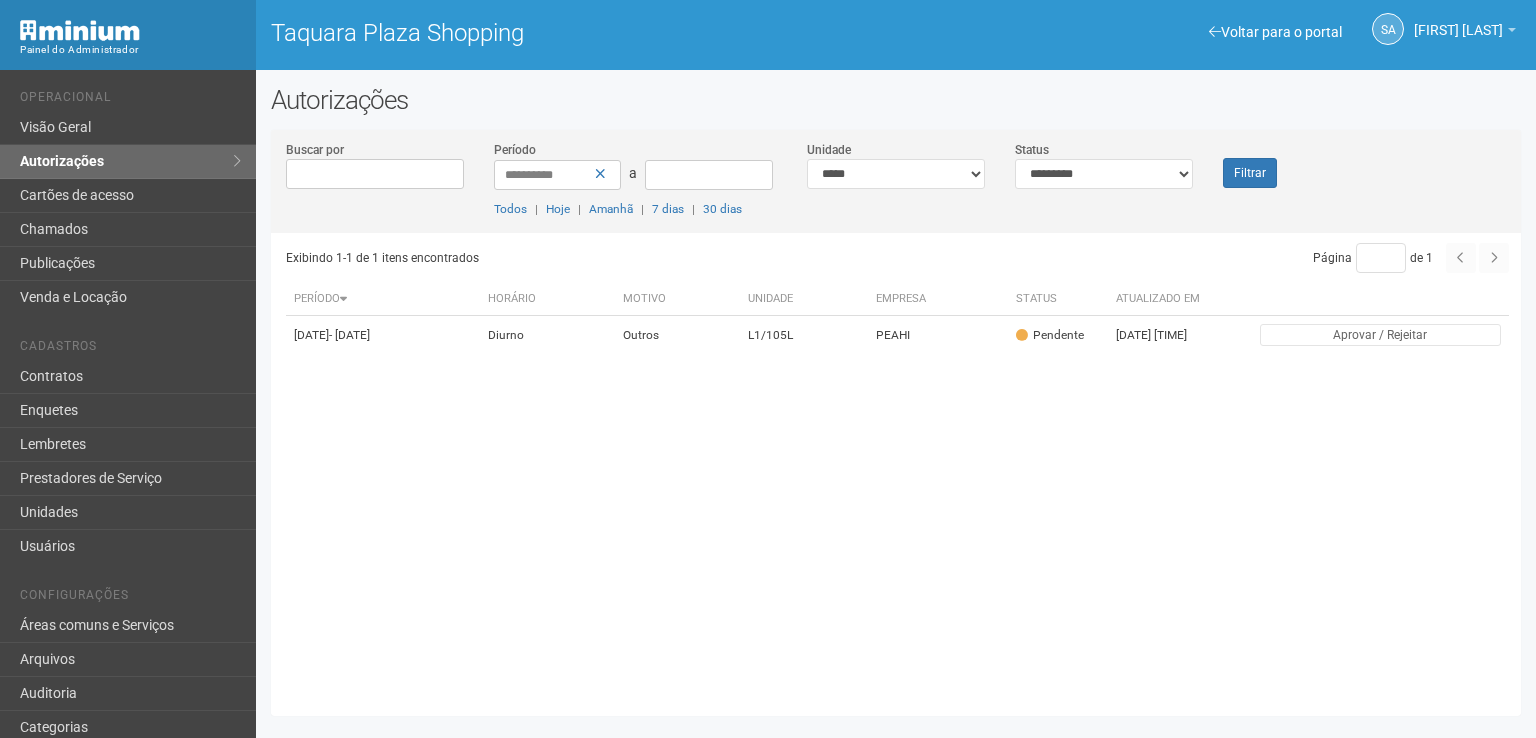 scroll, scrollTop: 0, scrollLeft: 0, axis: both 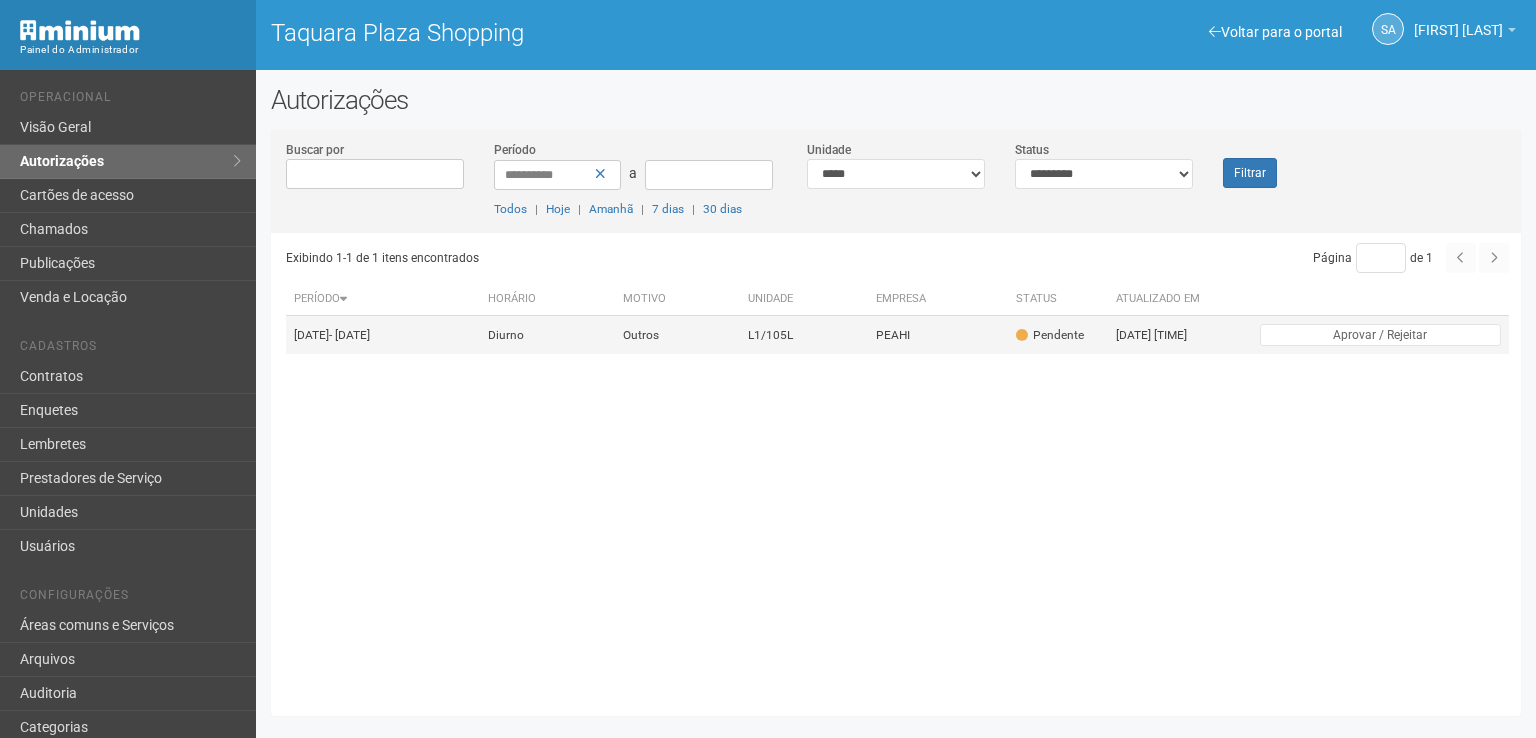 click on "PEAHI" at bounding box center (937, 335) 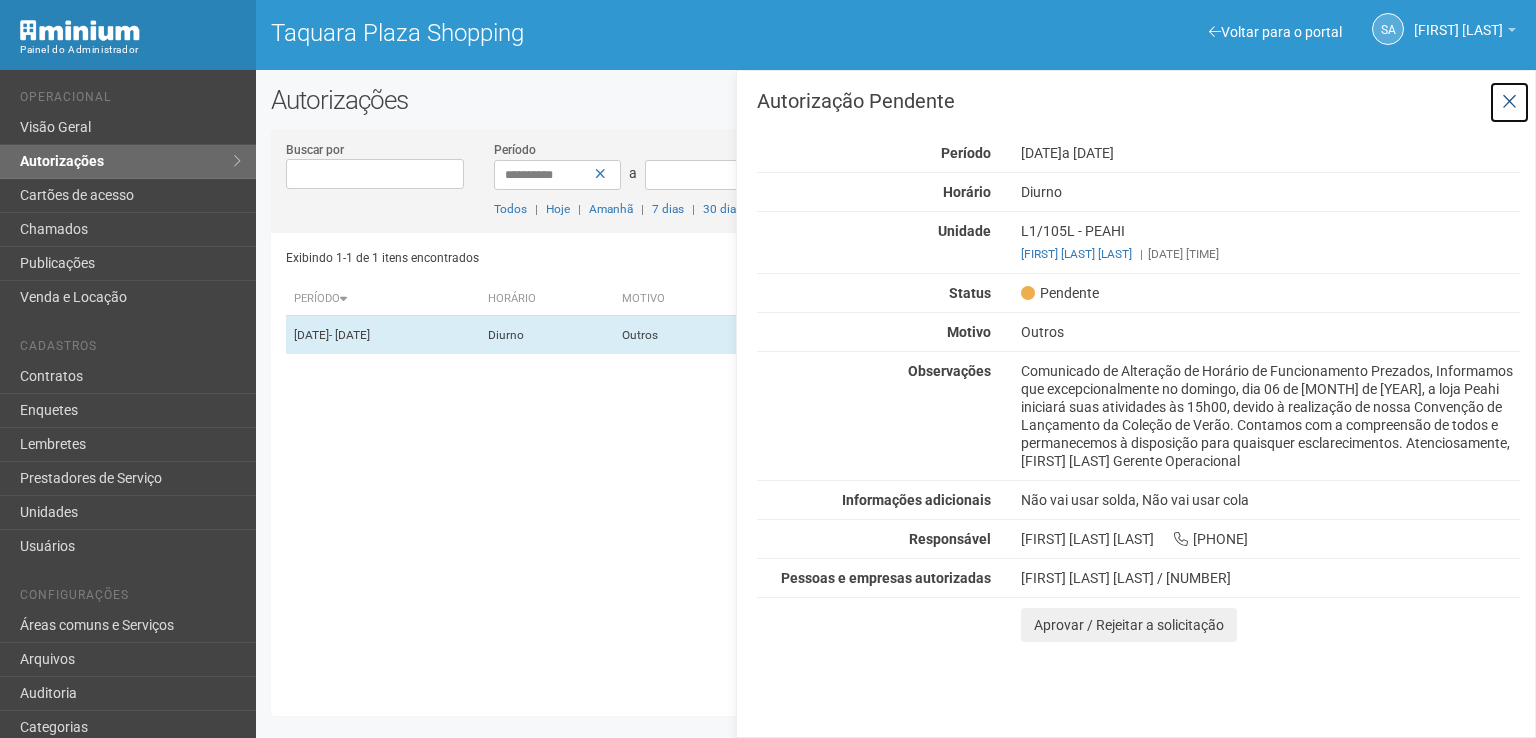 click at bounding box center (1509, 102) 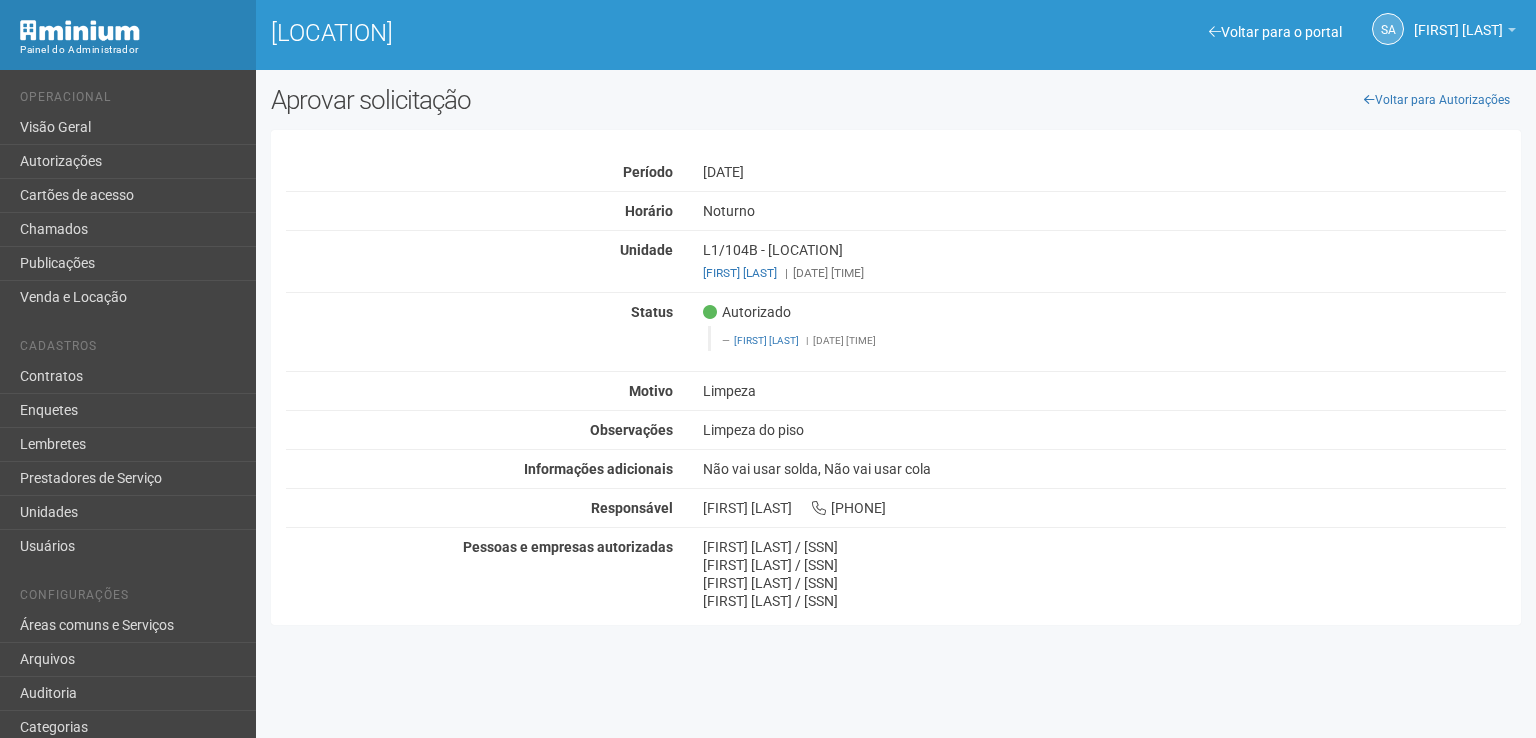 scroll, scrollTop: 0, scrollLeft: 0, axis: both 